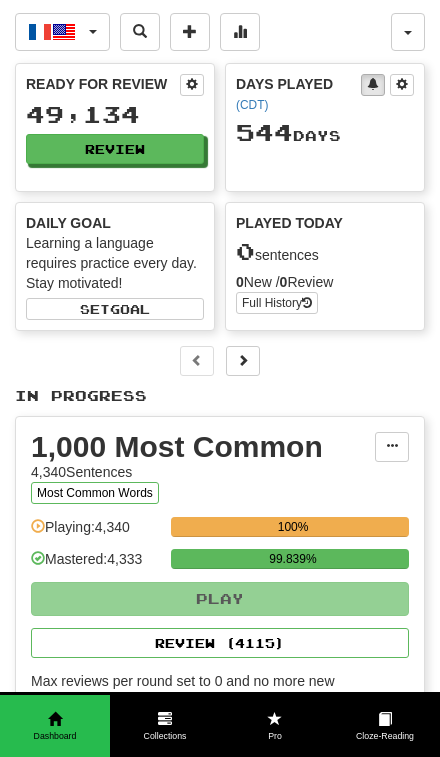 scroll, scrollTop: 0, scrollLeft: 0, axis: both 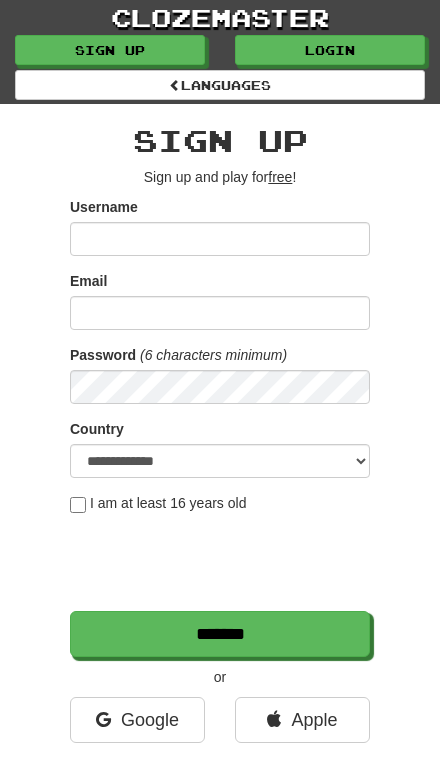 click on "Login" at bounding box center (330, 50) 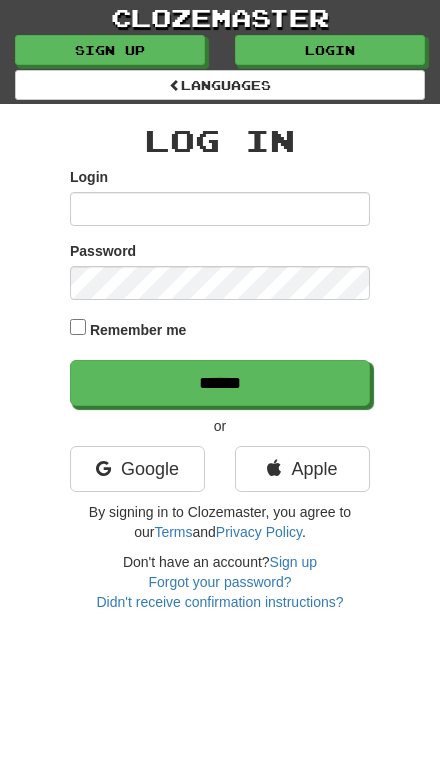 scroll, scrollTop: 0, scrollLeft: 0, axis: both 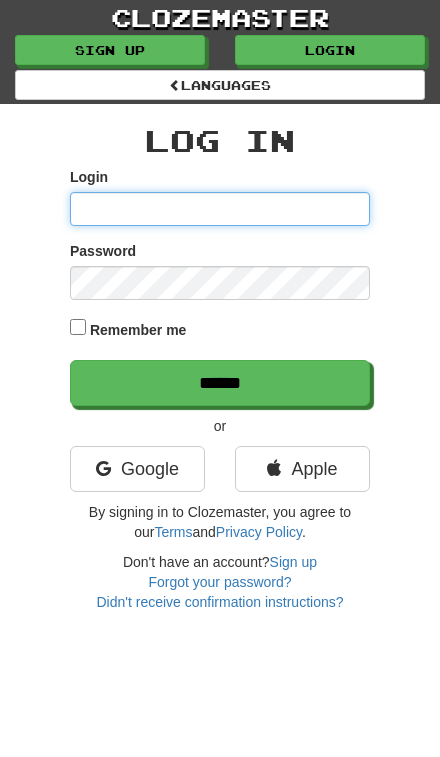 type on "*********" 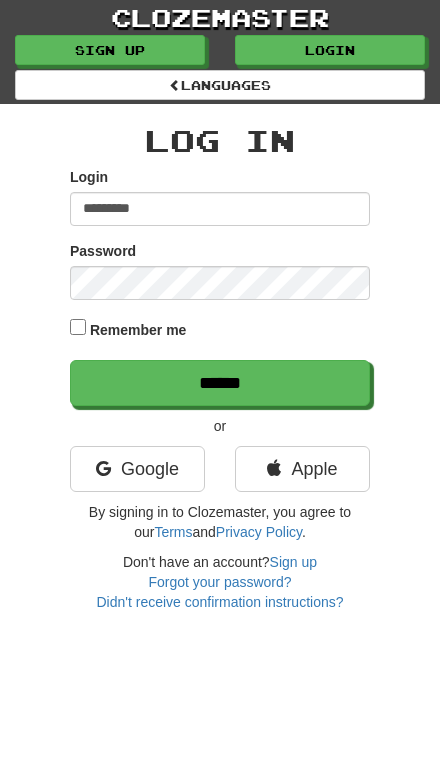 click on "******" at bounding box center (220, 383) 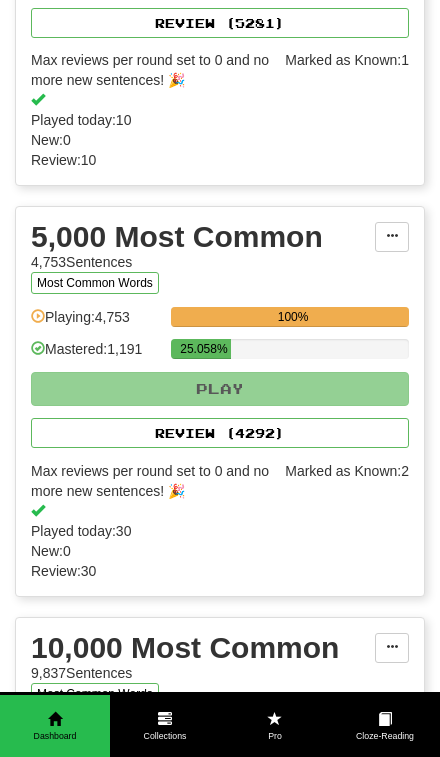 scroll, scrollTop: 1855, scrollLeft: 0, axis: vertical 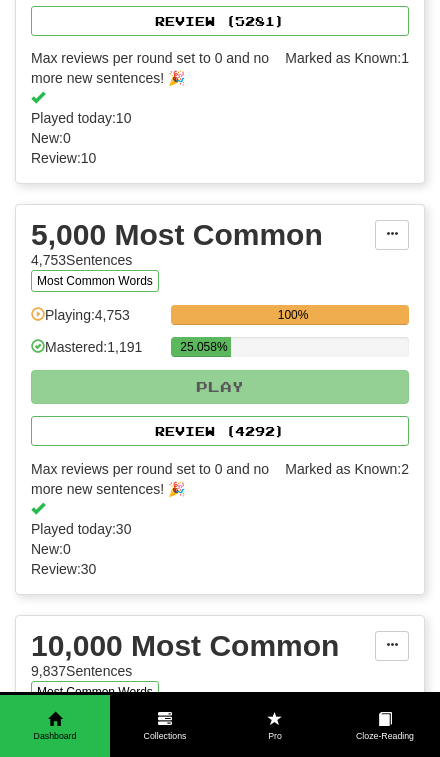 click on "Review ( 4292 )" at bounding box center (220, 431) 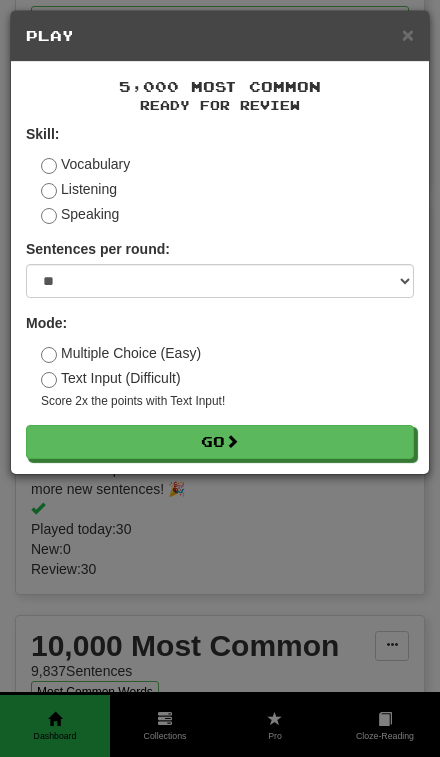 click on "Go" at bounding box center (220, 442) 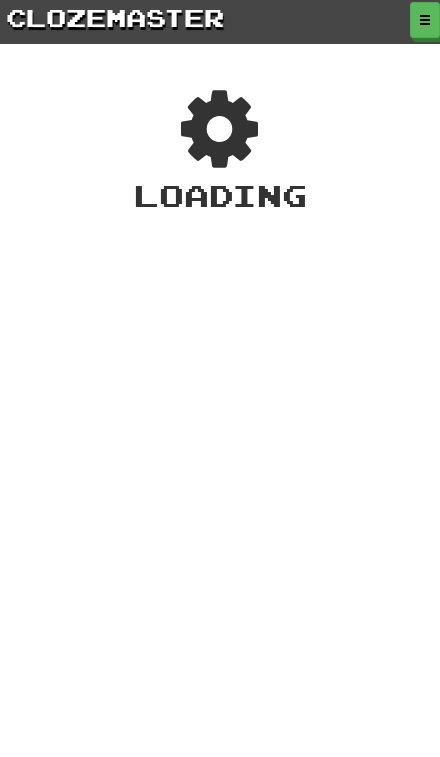 scroll, scrollTop: 0, scrollLeft: 0, axis: both 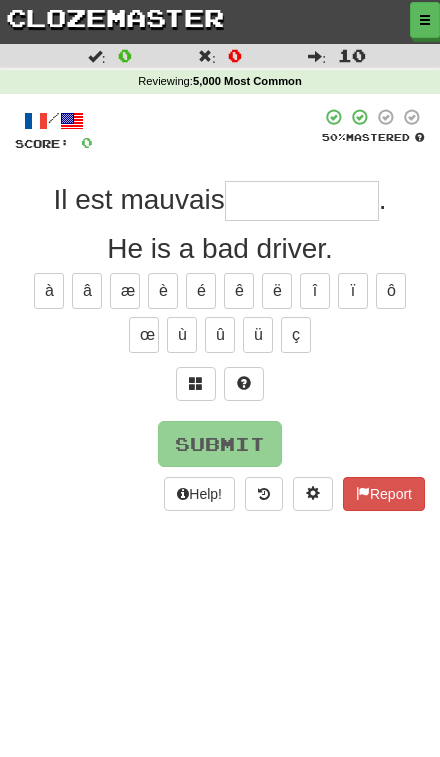 click at bounding box center (302, 201) 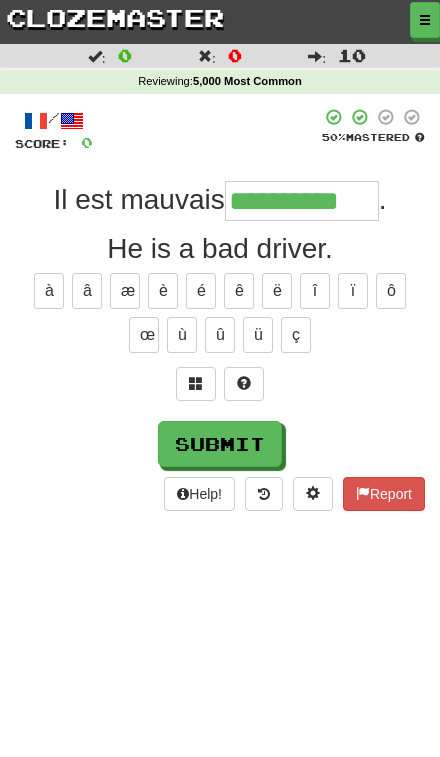 type on "**********" 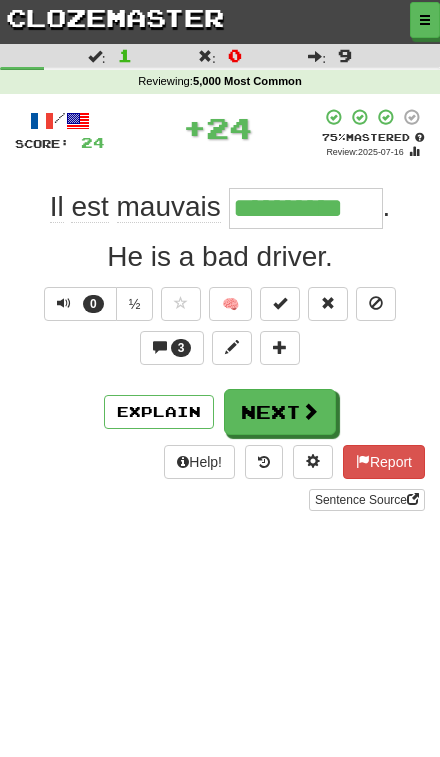 click at bounding box center (280, 303) 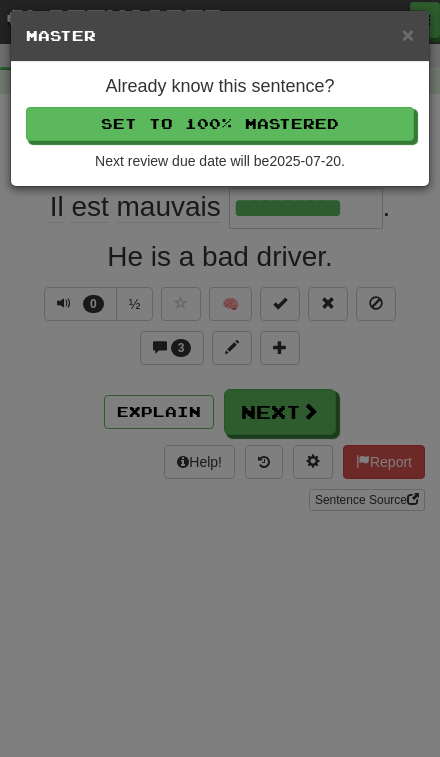 click on "Set to 100% Mastered" at bounding box center [220, 124] 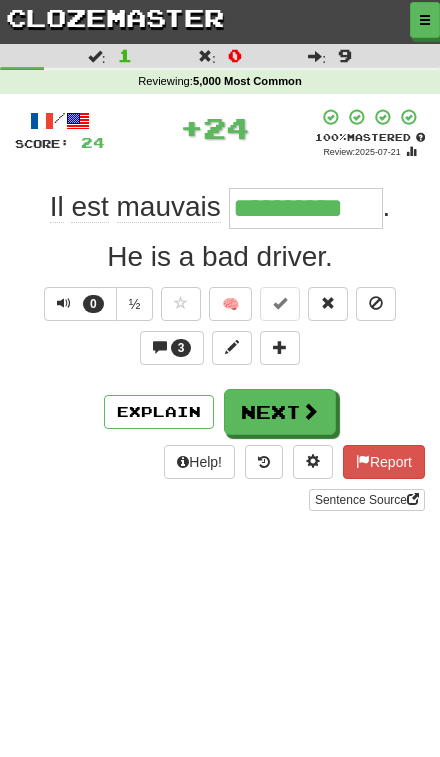click at bounding box center [310, 411] 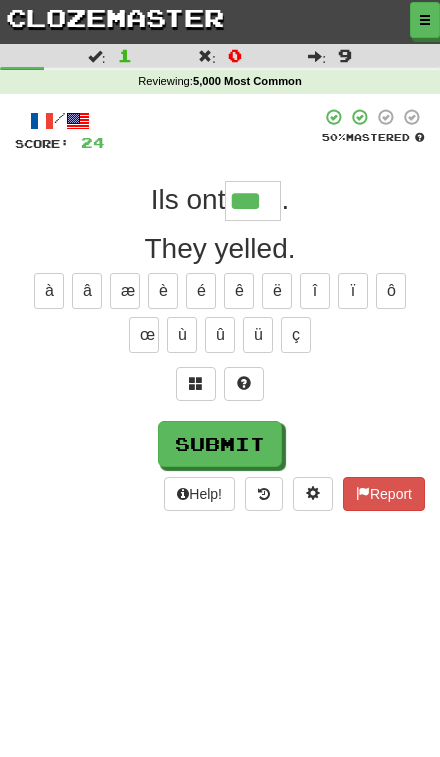 click on "é" at bounding box center [201, 291] 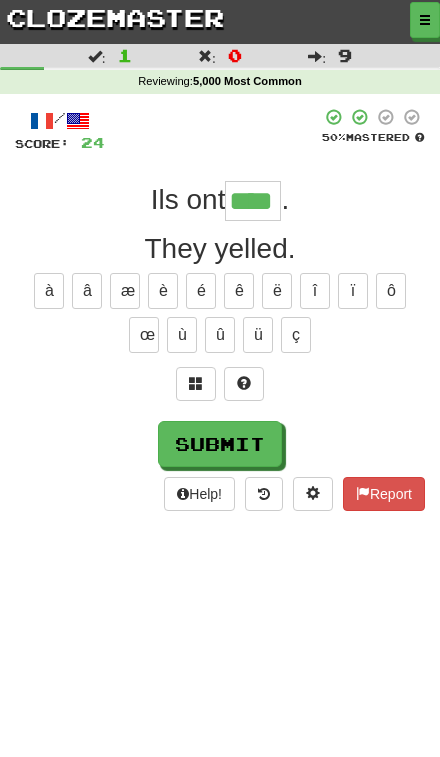 click on "Submit" at bounding box center (220, 444) 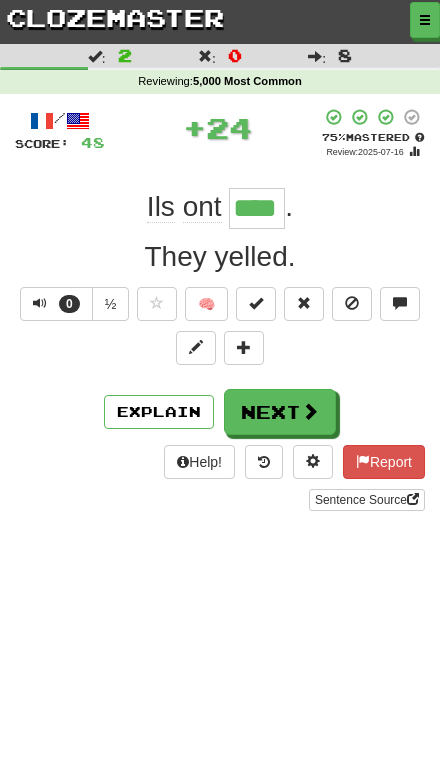 click at bounding box center [256, 304] 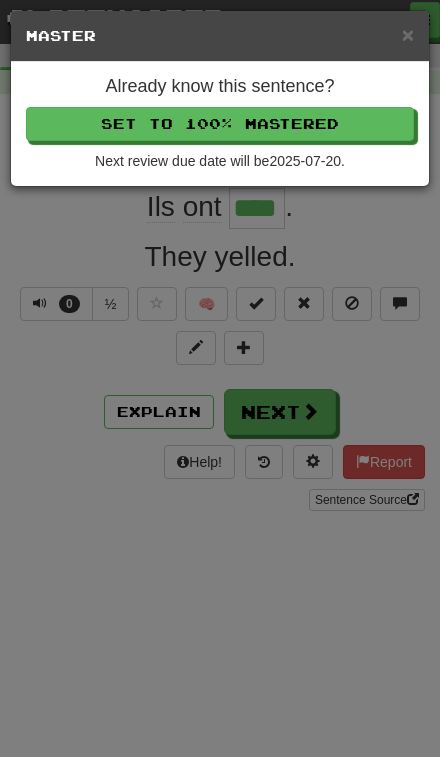 click on "Set to 100% Mastered" at bounding box center (220, 124) 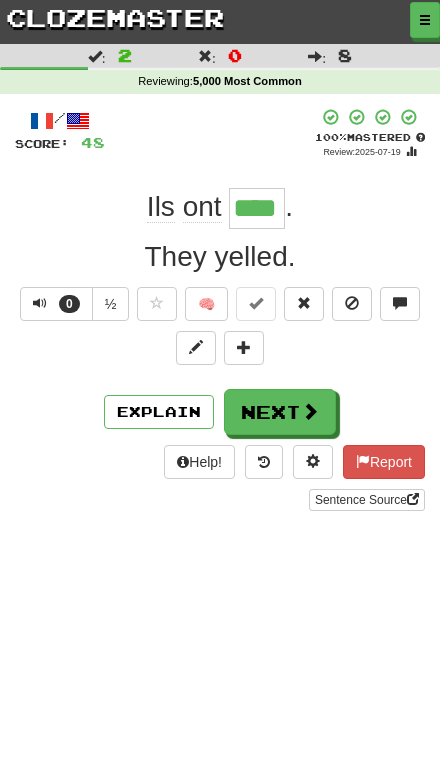 click on "Next" at bounding box center (280, 412) 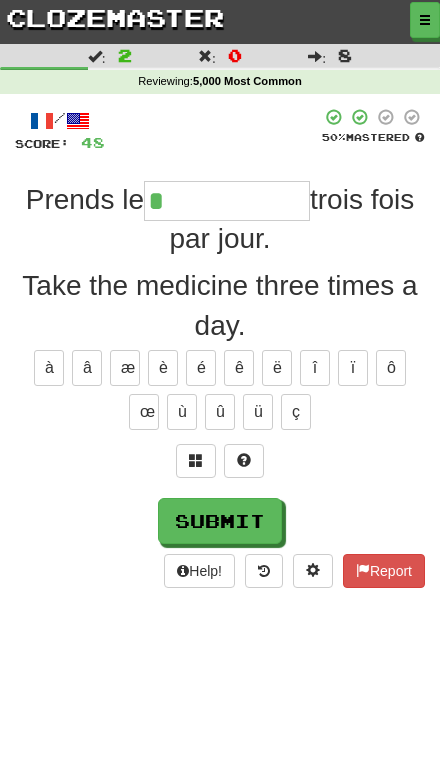 click on "é" at bounding box center [201, 368] 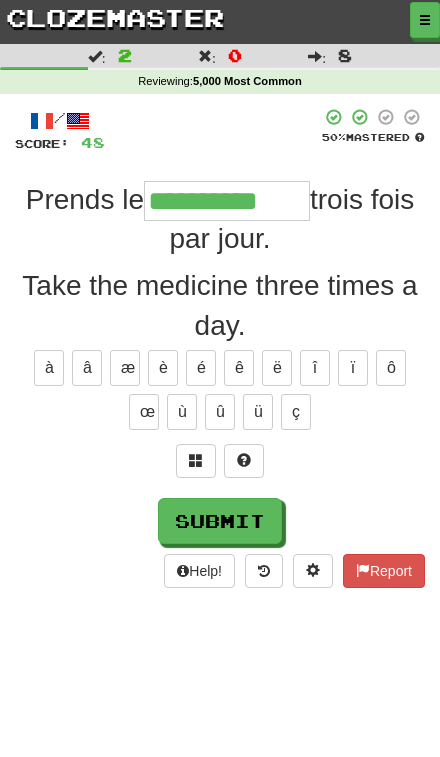 type on "**********" 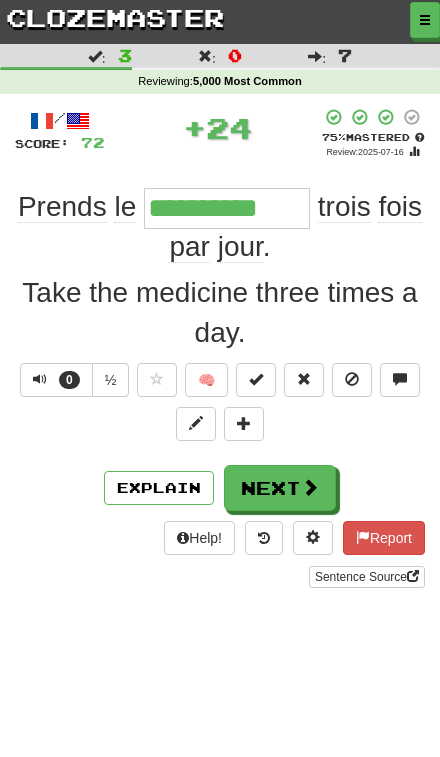click at bounding box center (256, 379) 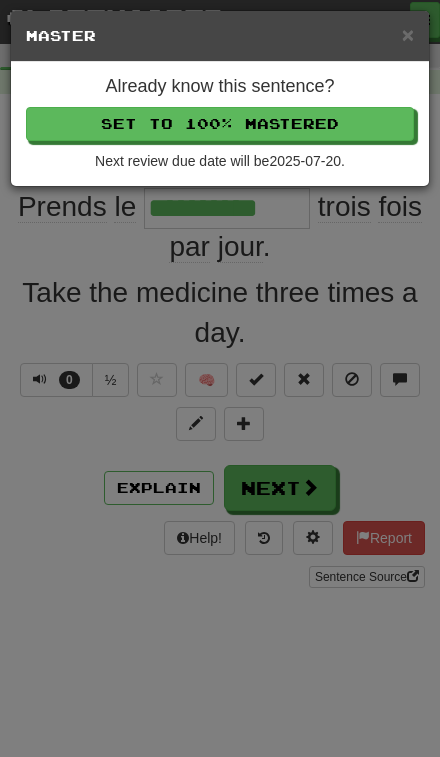 click on "Set to 100% Mastered" at bounding box center [220, 124] 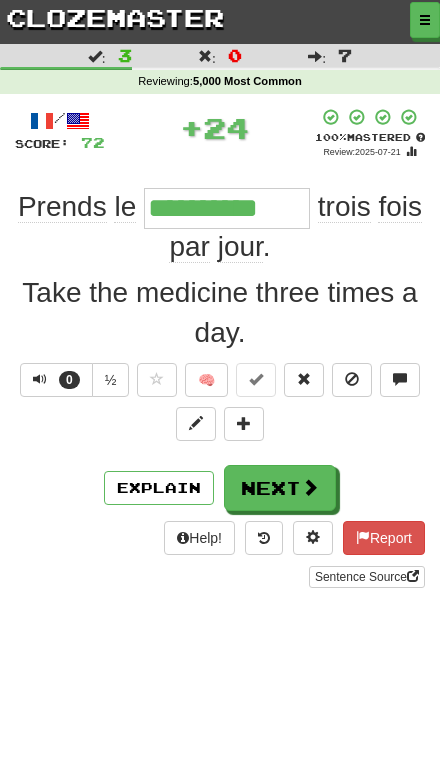 click on "Next" at bounding box center (280, 488) 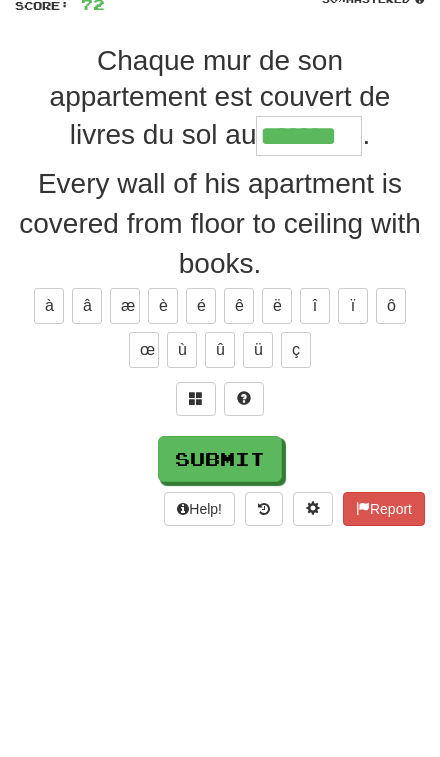 type on "*******" 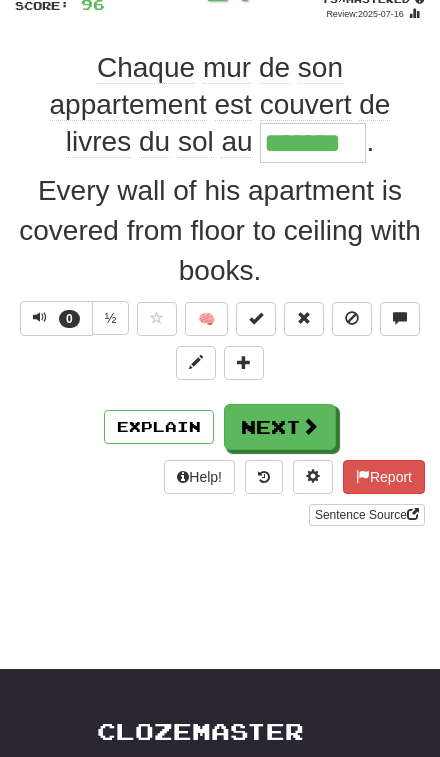 click at bounding box center (256, 318) 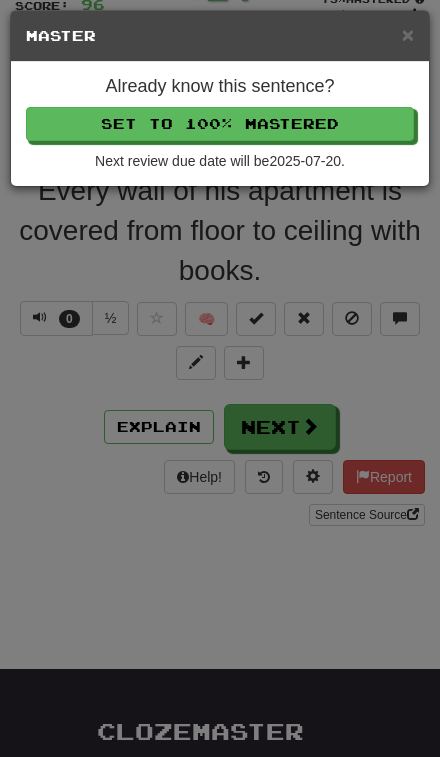 click on "Set to 100% Mastered" at bounding box center [220, 124] 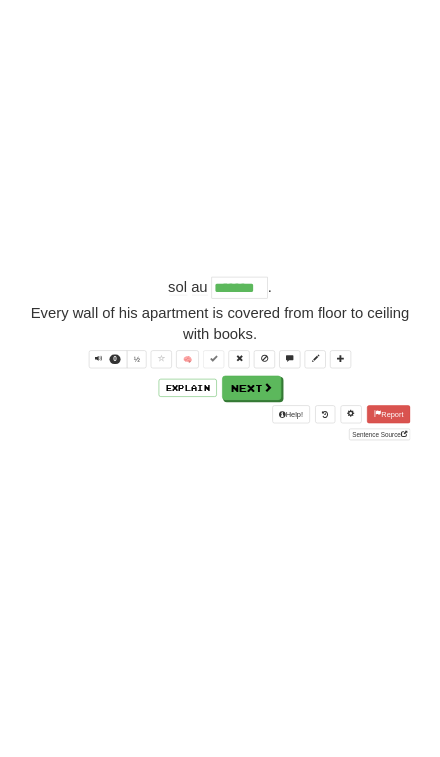 scroll, scrollTop: 0, scrollLeft: 0, axis: both 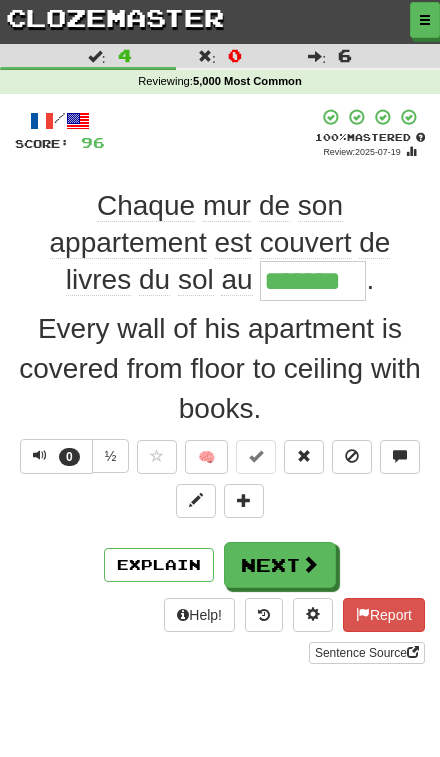 click at bounding box center (310, 564) 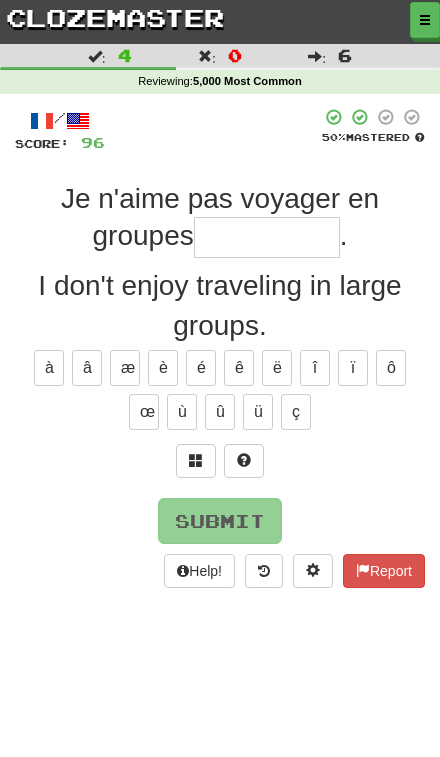 click on "ê" at bounding box center [239, 368] 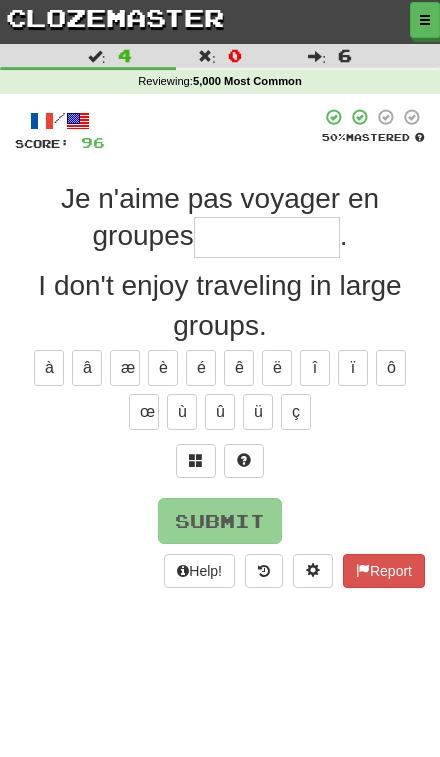 click on "é" at bounding box center [201, 368] 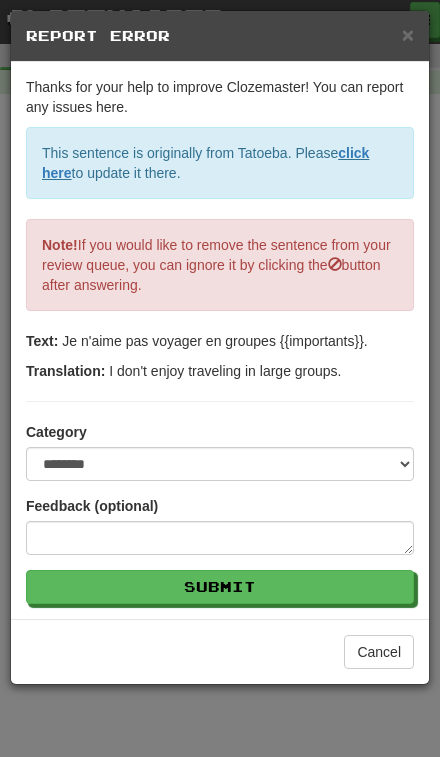 click on "Cancel" at bounding box center (379, 652) 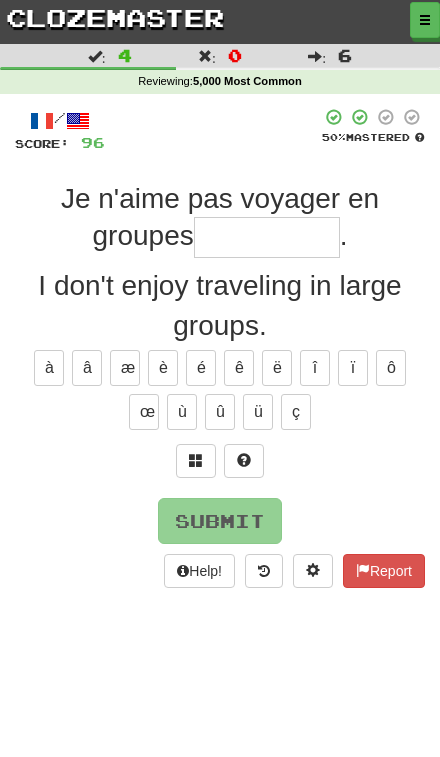 click at bounding box center (267, 237) 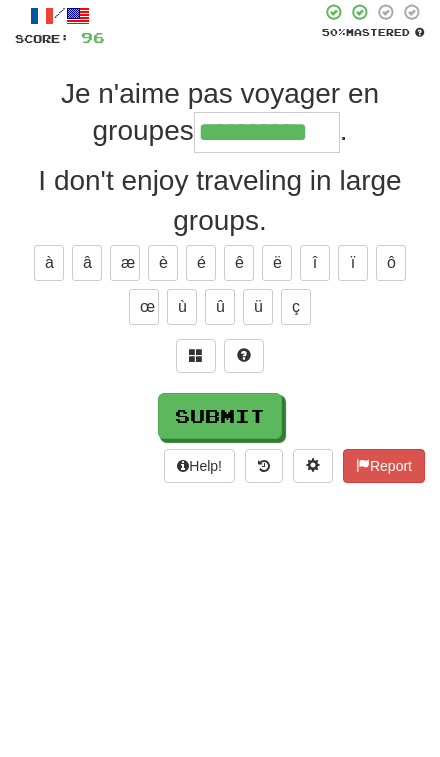 type on "**********" 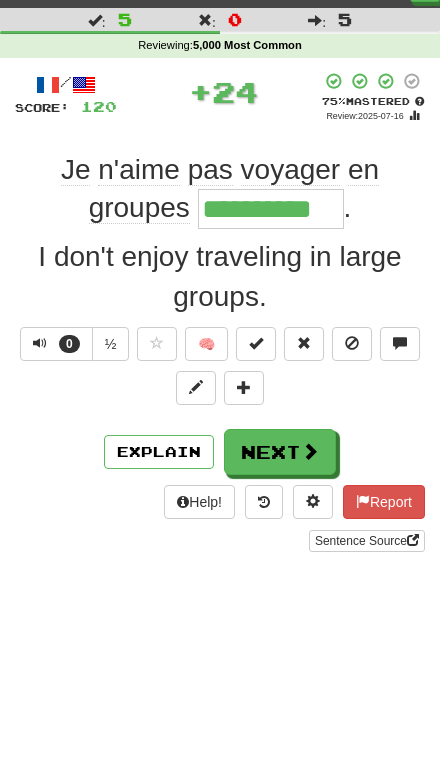 scroll, scrollTop: 34, scrollLeft: 0, axis: vertical 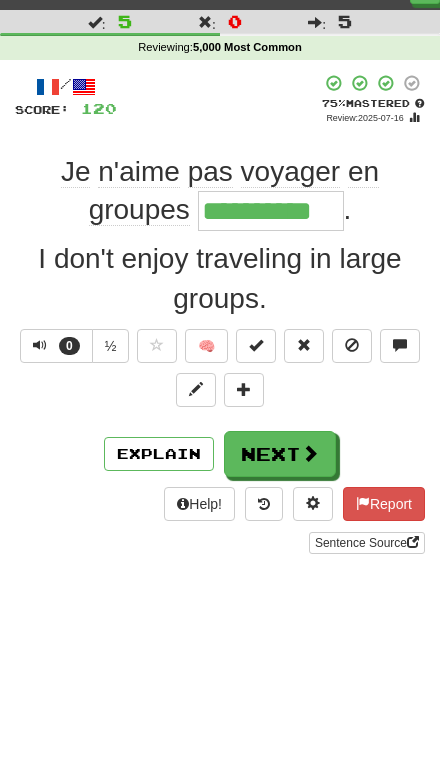 click on "Explain" at bounding box center (159, 454) 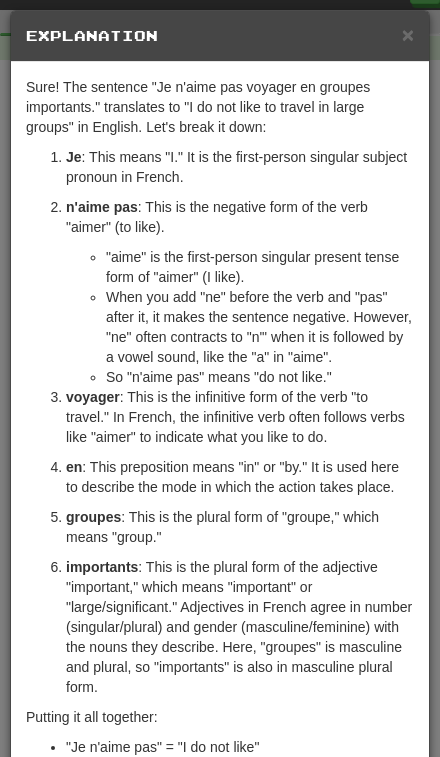 scroll, scrollTop: 0, scrollLeft: 0, axis: both 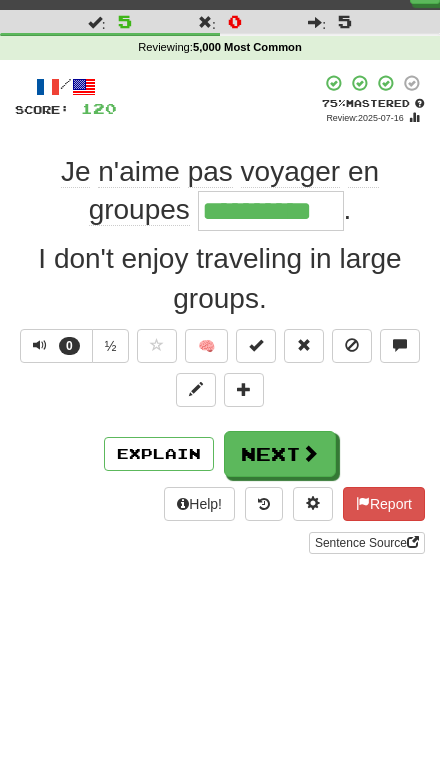 click on "Next" at bounding box center [280, 454] 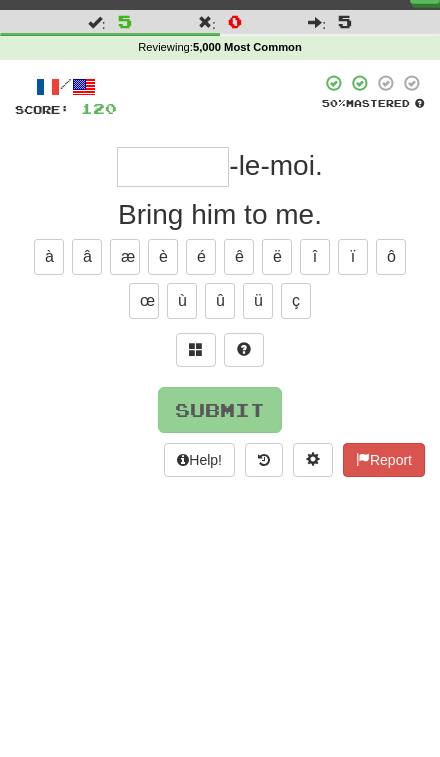 scroll, scrollTop: 0, scrollLeft: 0, axis: both 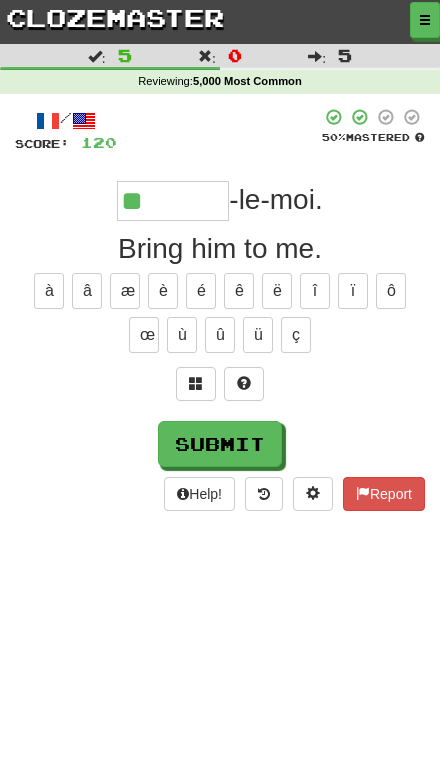 click on "é" at bounding box center (201, 291) 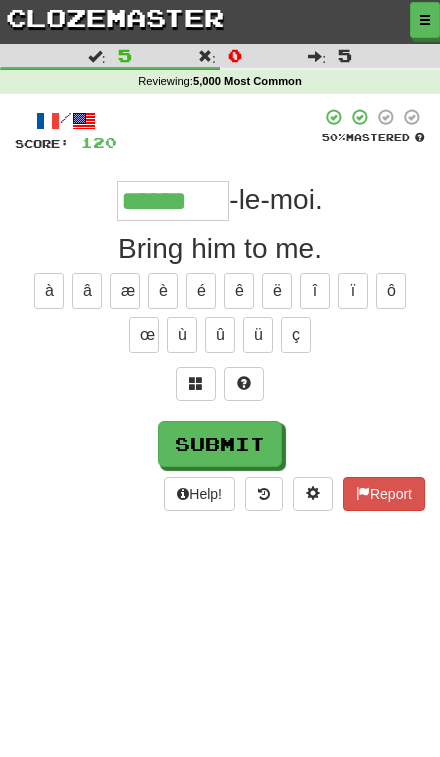 click on "Submit" at bounding box center (220, 444) 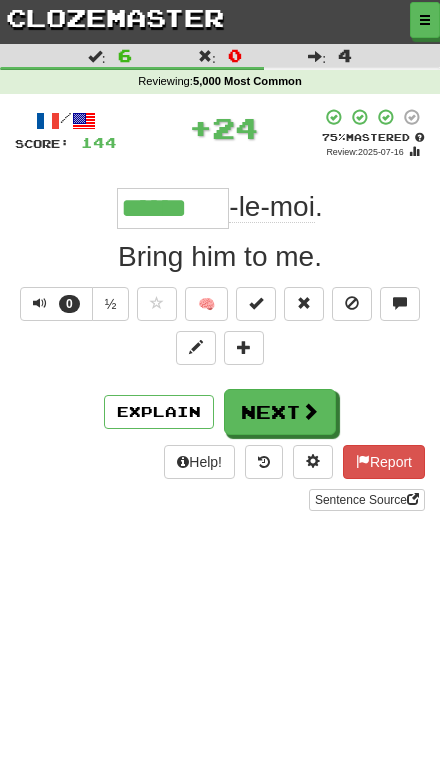click at bounding box center [256, 304] 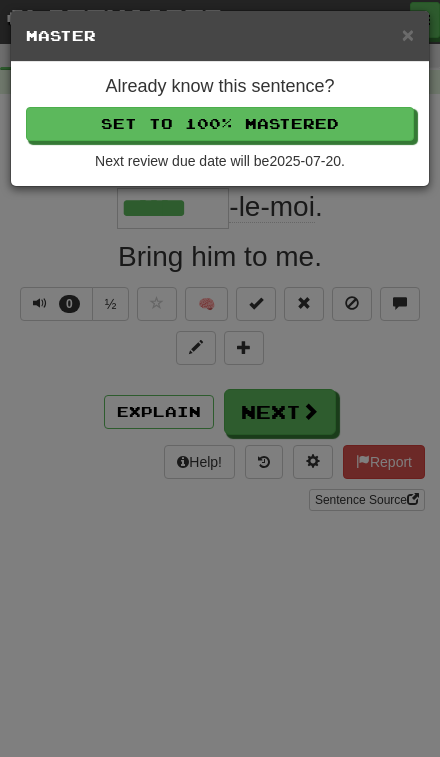 click on "Set to 100% Mastered" at bounding box center [220, 124] 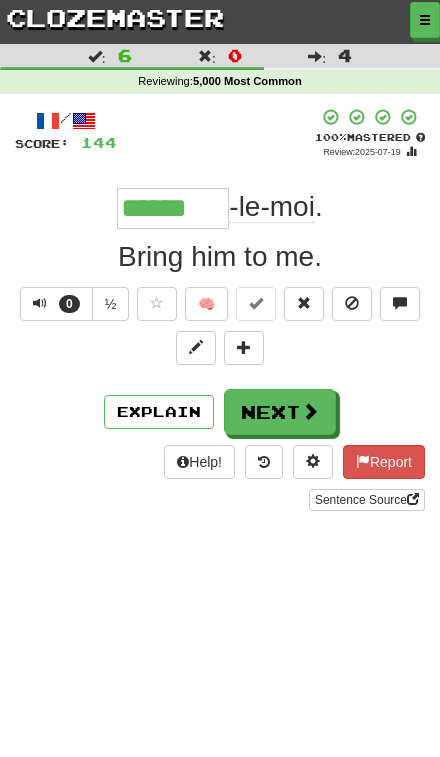 click at bounding box center [310, 411] 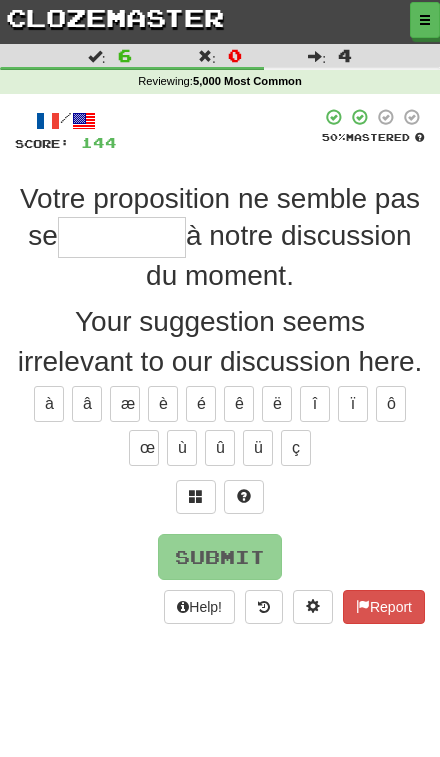 type on "*" 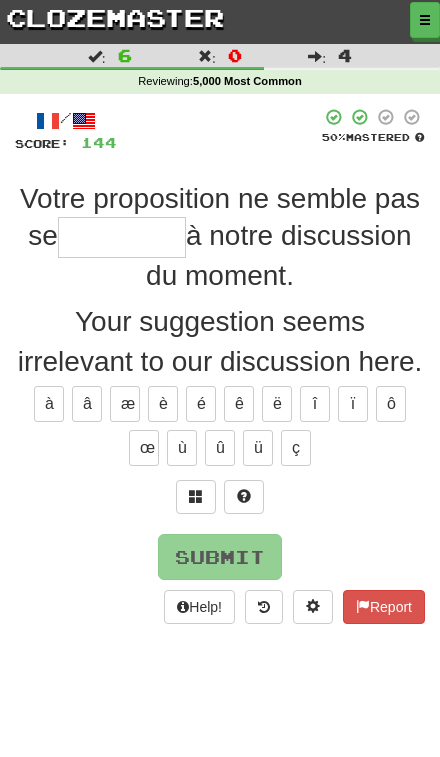 click on "Report" at bounding box center (384, 607) 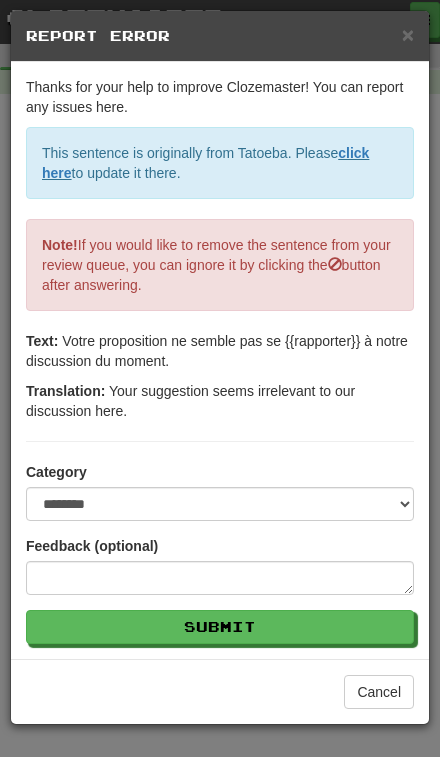 click on "**********" at bounding box center [220, 360] 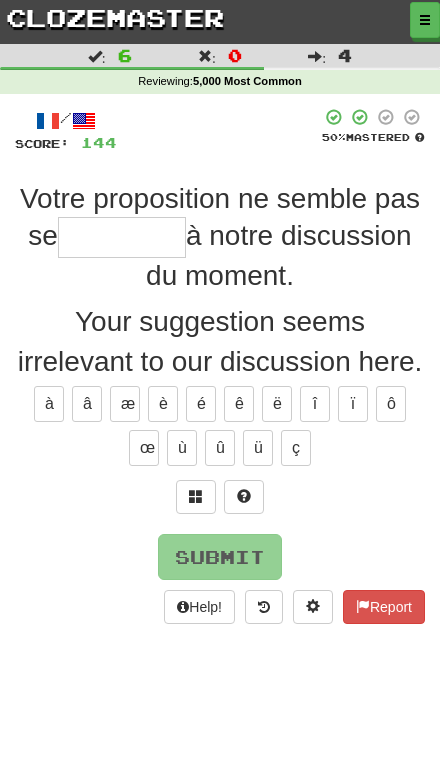 click at bounding box center [122, 237] 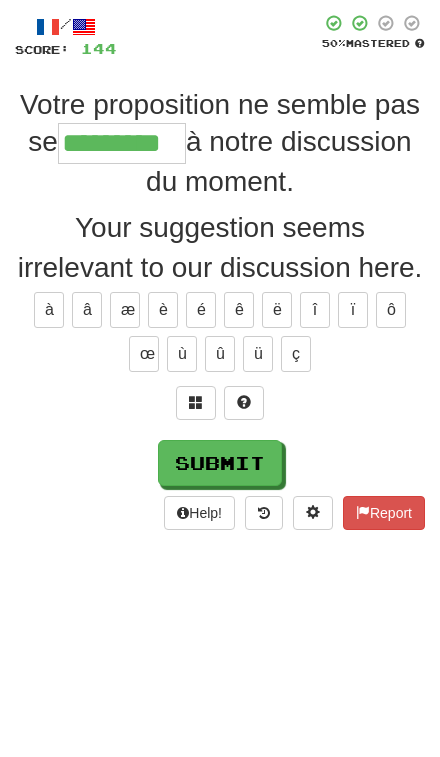 type on "*********" 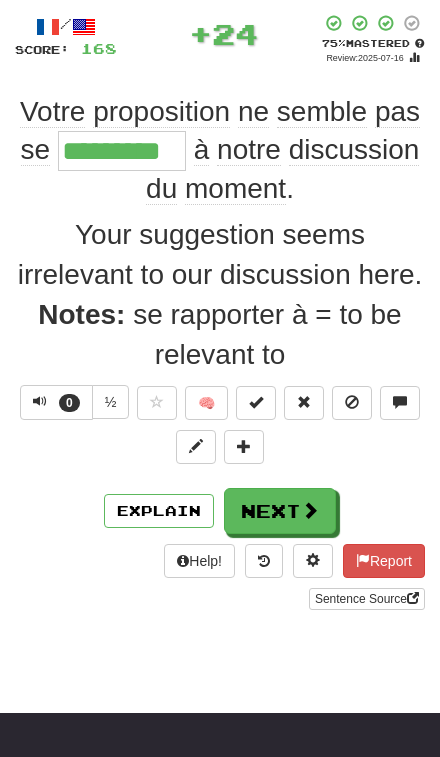 click at bounding box center (310, 510) 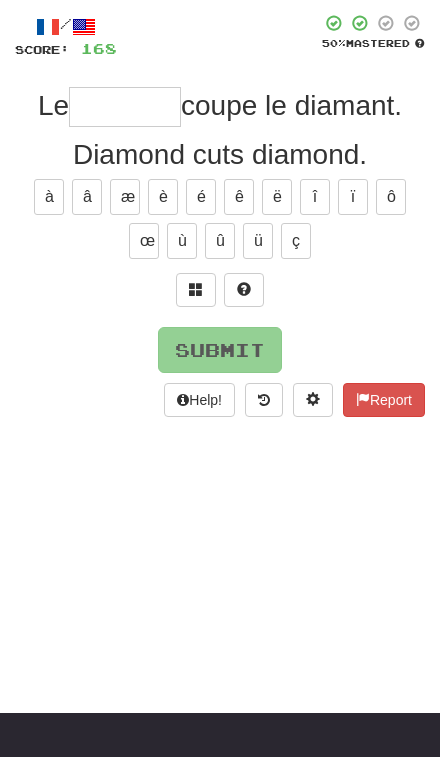 scroll, scrollTop: 0, scrollLeft: 0, axis: both 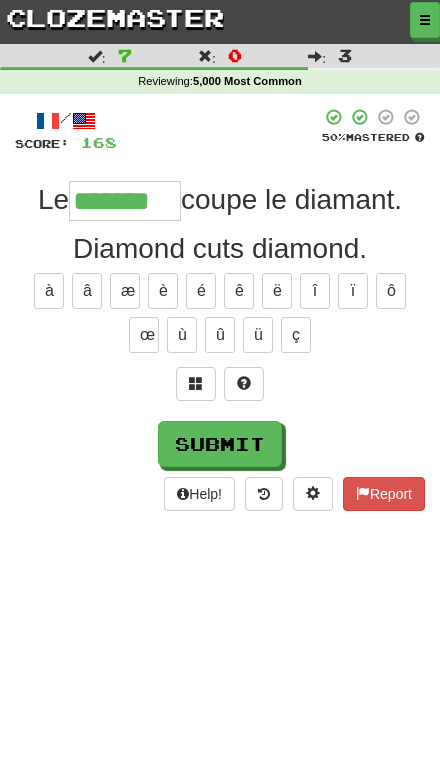 type on "*******" 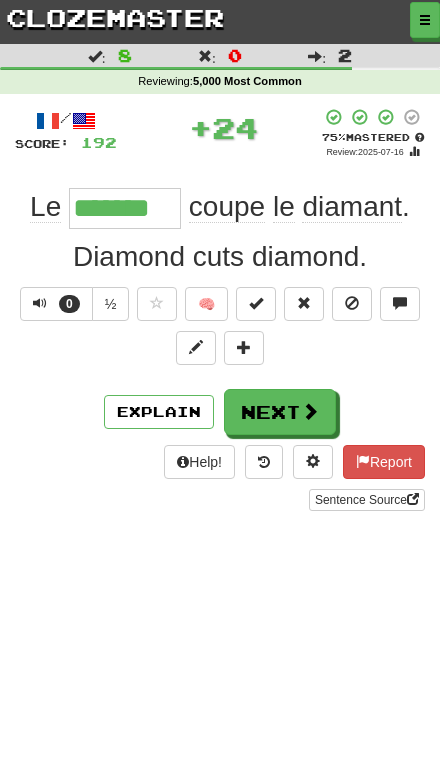click at bounding box center [256, 304] 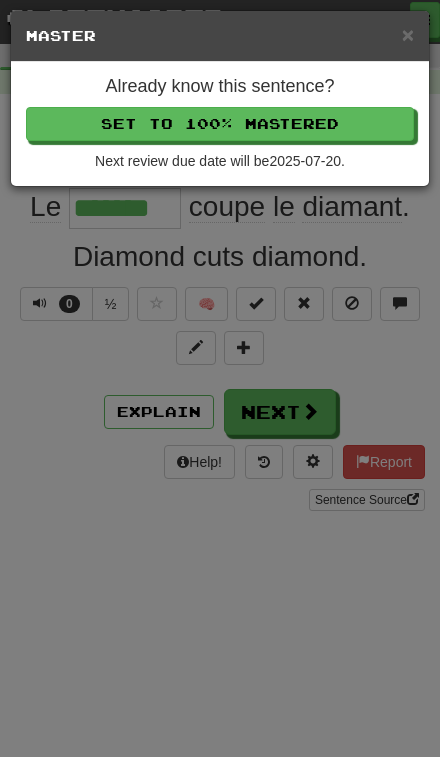 click on "Set to 100% Mastered" at bounding box center [220, 124] 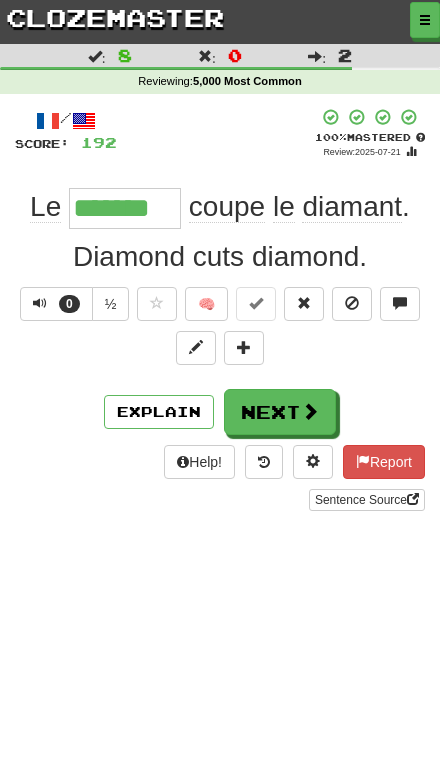 click at bounding box center [310, 411] 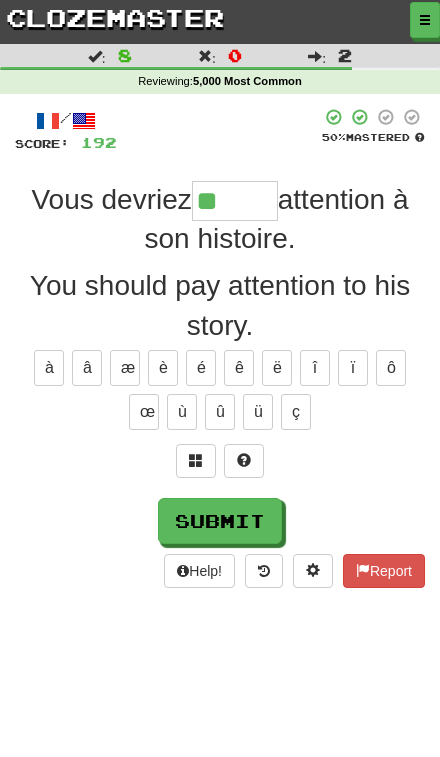 click on "ê" at bounding box center [239, 368] 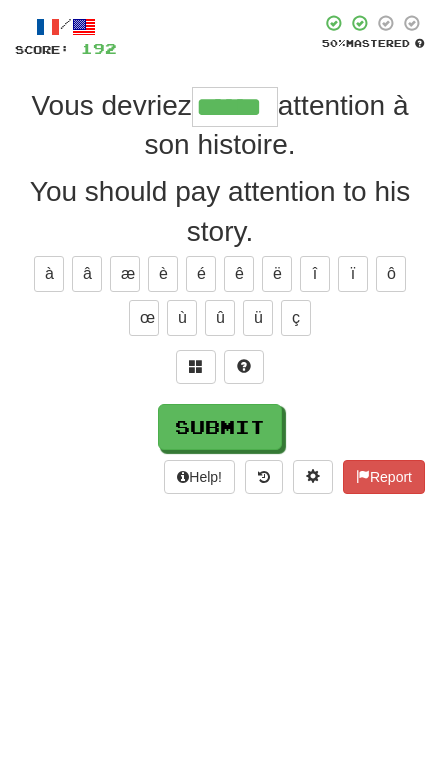type on "******" 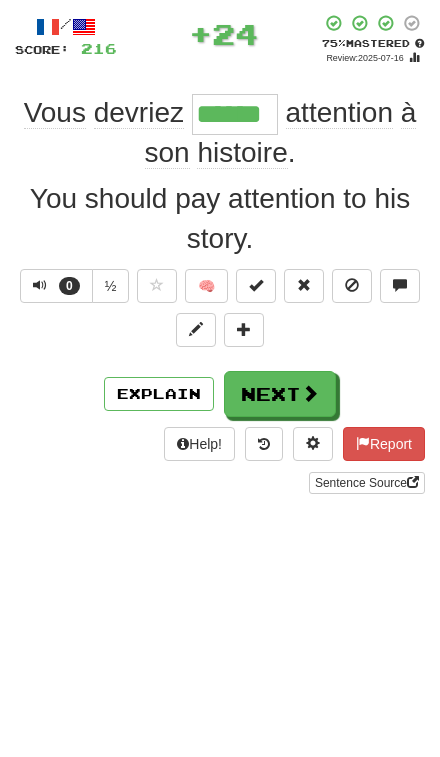 scroll, scrollTop: 94, scrollLeft: 0, axis: vertical 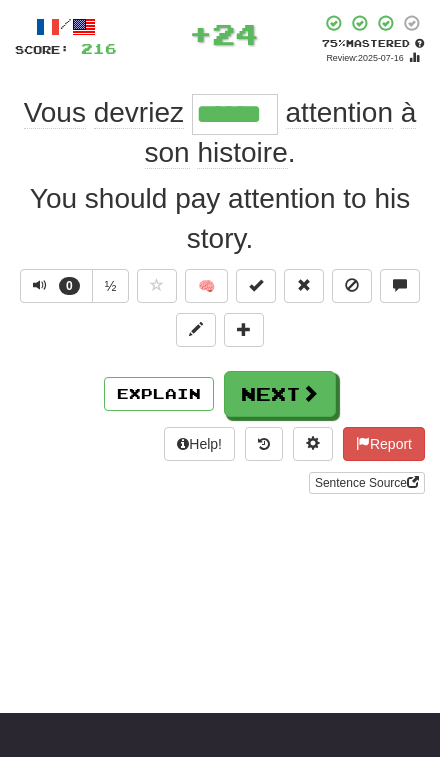 click on "Next" at bounding box center [280, 394] 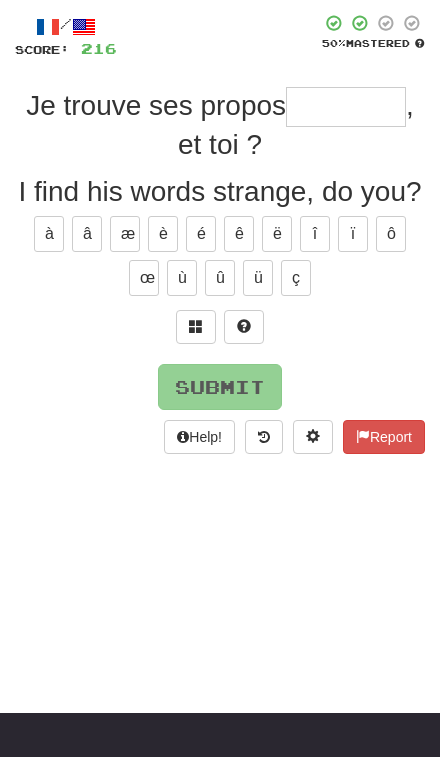 scroll, scrollTop: 0, scrollLeft: 0, axis: both 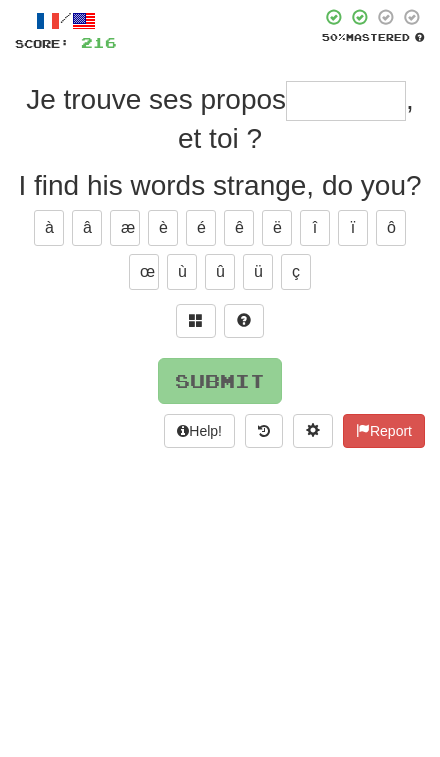 click at bounding box center [264, 531] 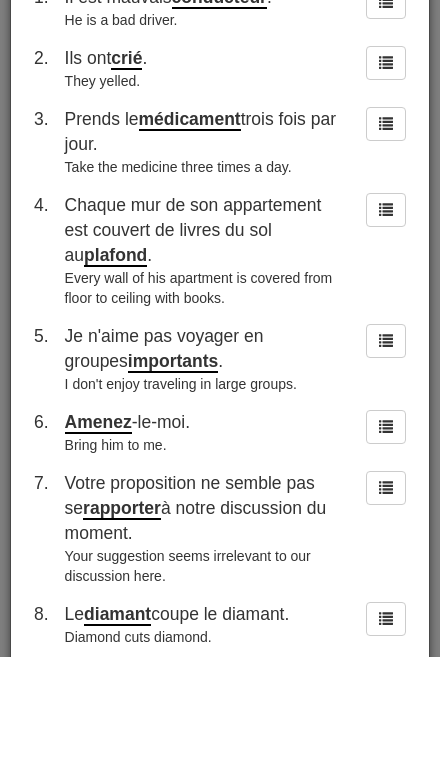 scroll, scrollTop: 100, scrollLeft: 0, axis: vertical 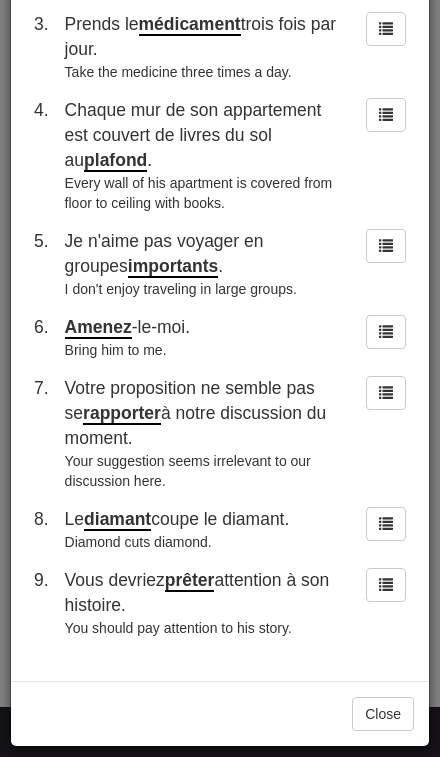 click at bounding box center [386, 524] 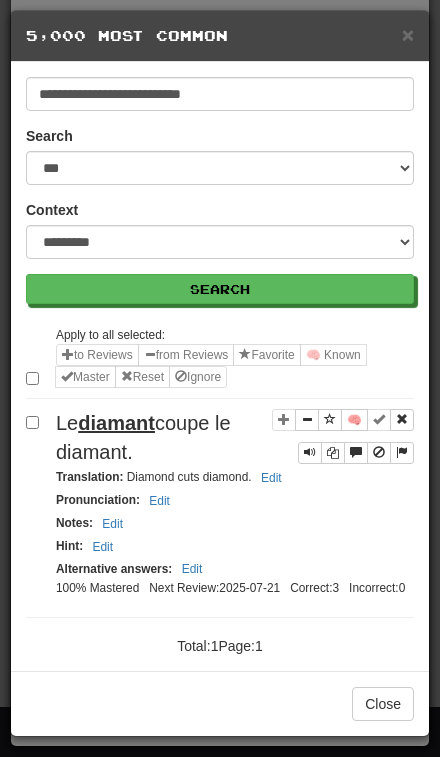 scroll, scrollTop: 0, scrollLeft: 0, axis: both 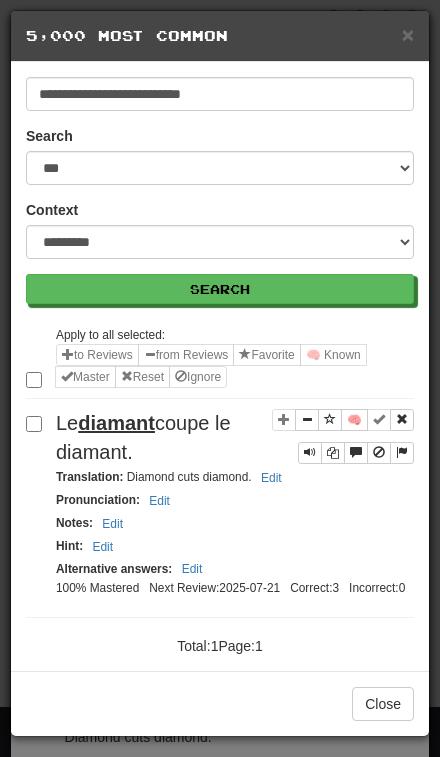 click on "Close" at bounding box center [383, 704] 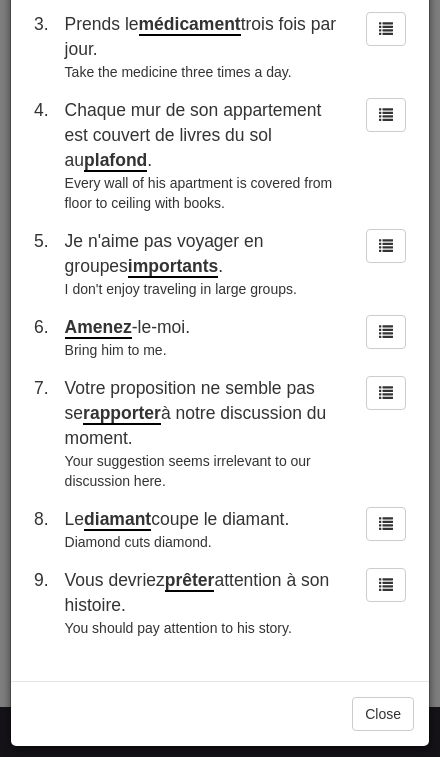 scroll, scrollTop: 195, scrollLeft: 0, axis: vertical 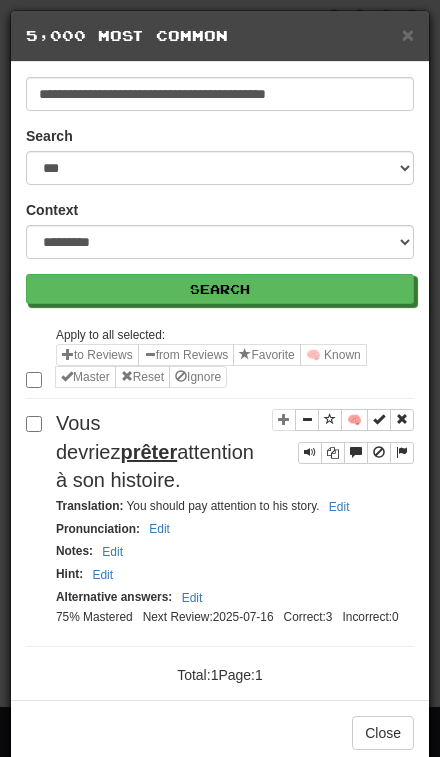 click on "🧠" at bounding box center (354, 420) 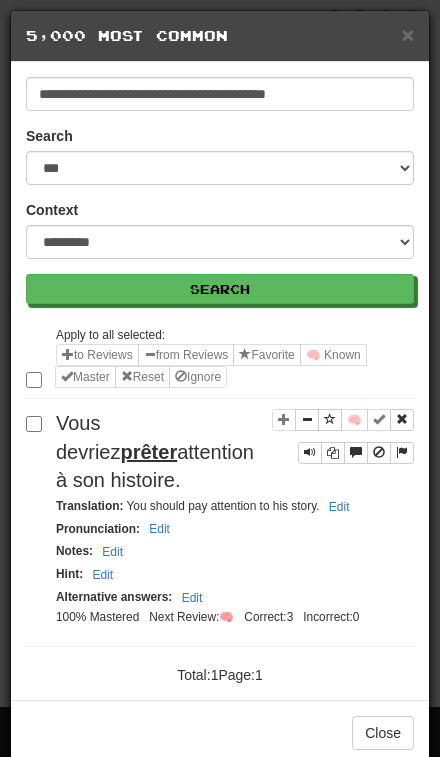 click on "Close" at bounding box center [383, 733] 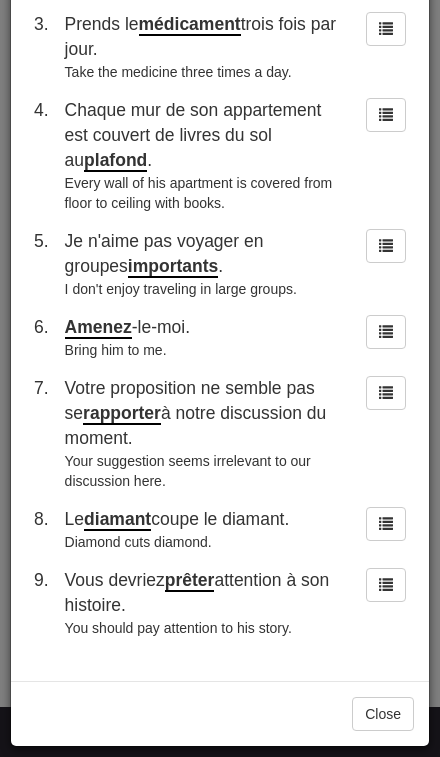 scroll, scrollTop: 195, scrollLeft: 0, axis: vertical 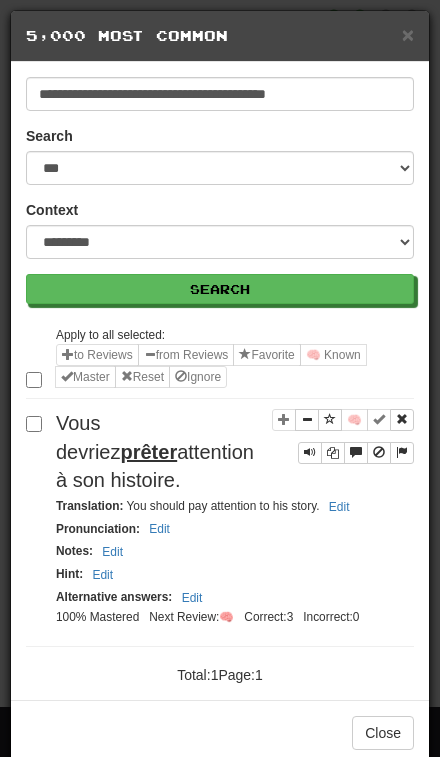 click on "Close" at bounding box center (383, 733) 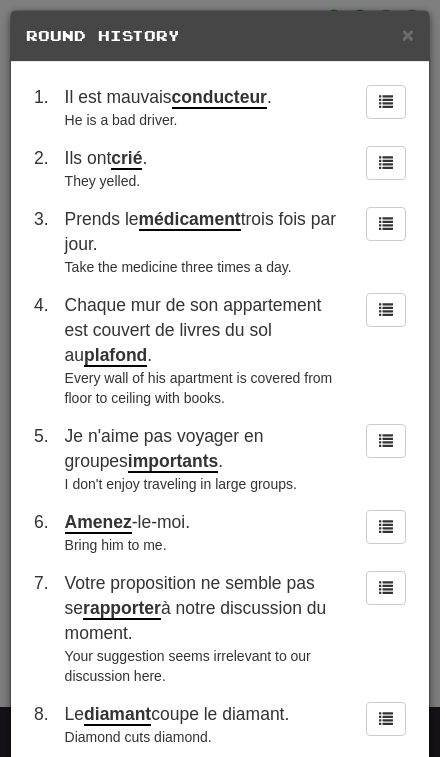 click on "× Round History" at bounding box center (220, 36) 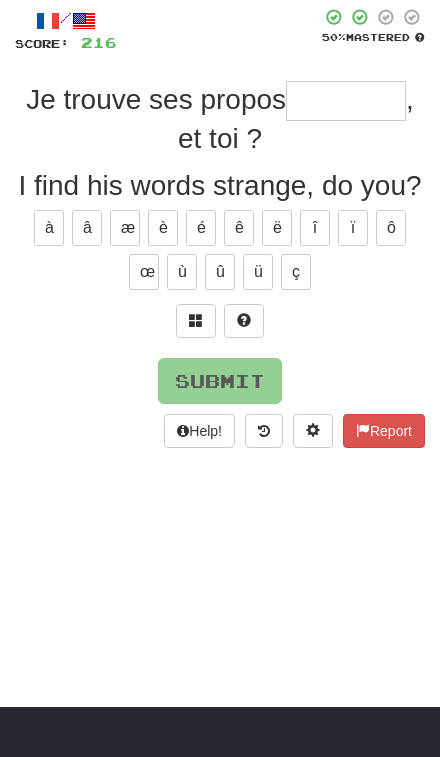 scroll, scrollTop: 102, scrollLeft: 0, axis: vertical 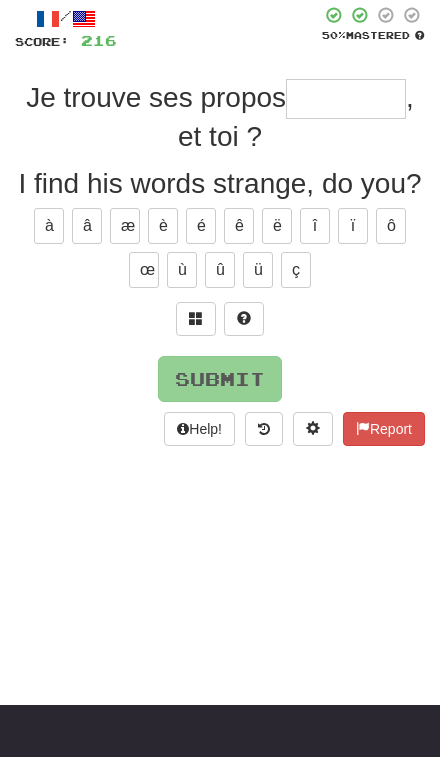 click on "é" at bounding box center (201, 226) 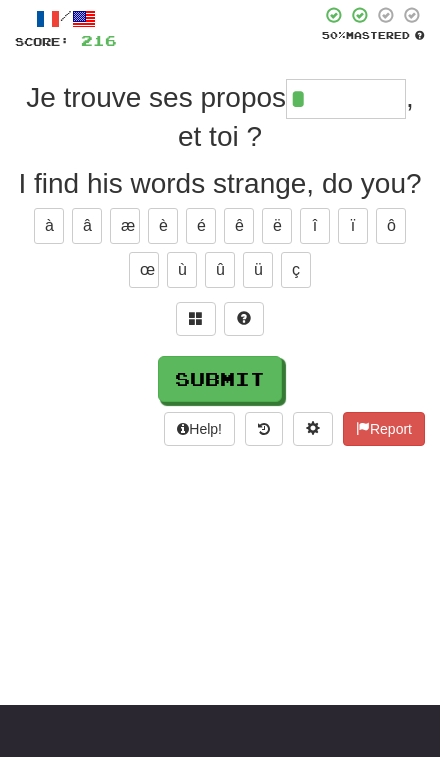 scroll, scrollTop: 0, scrollLeft: 0, axis: both 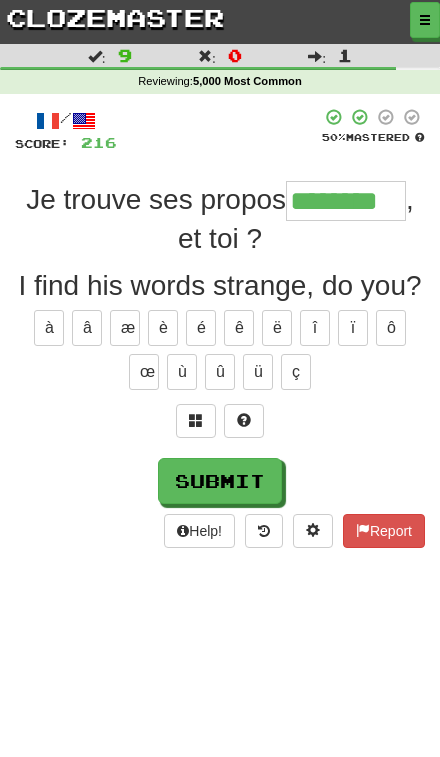 type on "********" 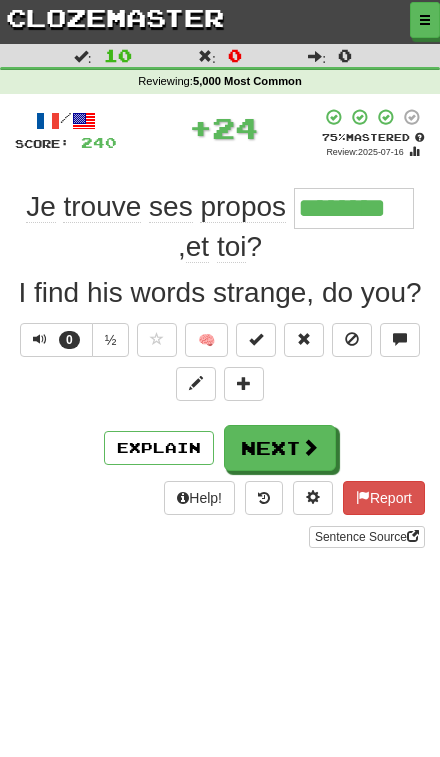 click at bounding box center [256, 340] 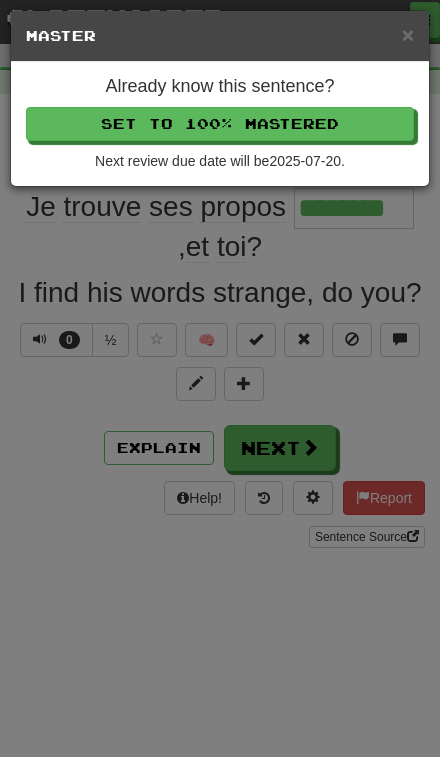 click on "Set to 100% Mastered" at bounding box center [220, 124] 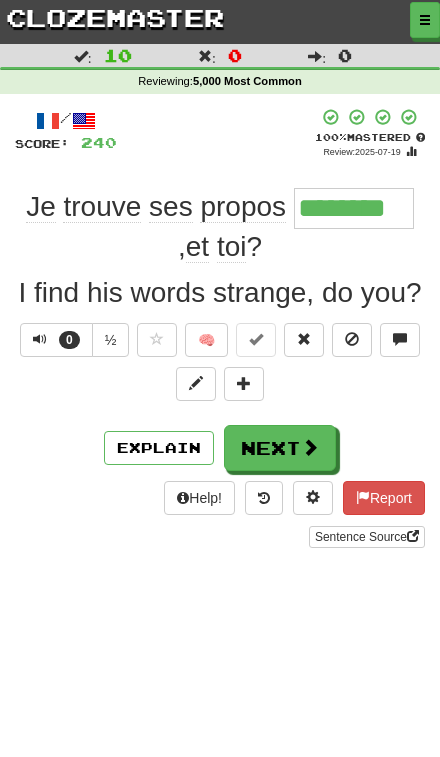click on "Next" at bounding box center [280, 448] 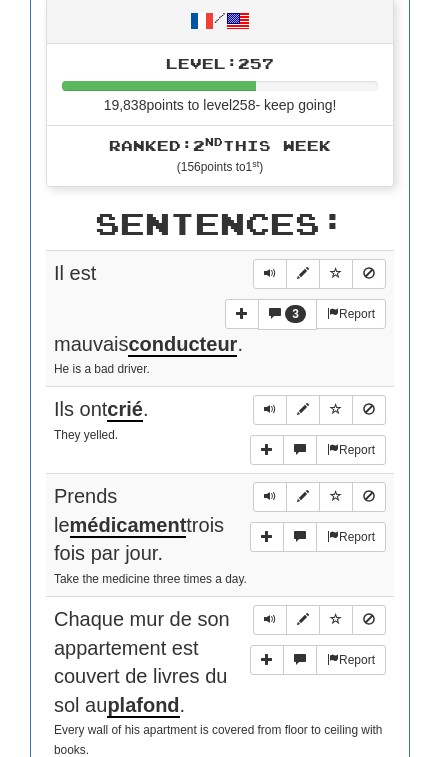 scroll, scrollTop: 800, scrollLeft: 0, axis: vertical 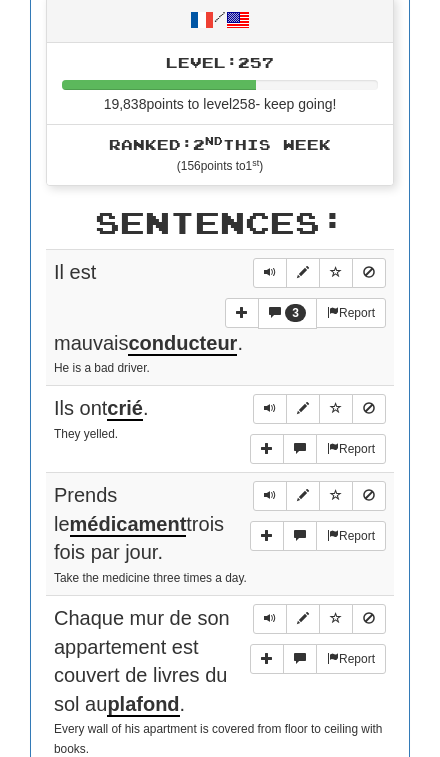 click on "3" at bounding box center (295, 313) 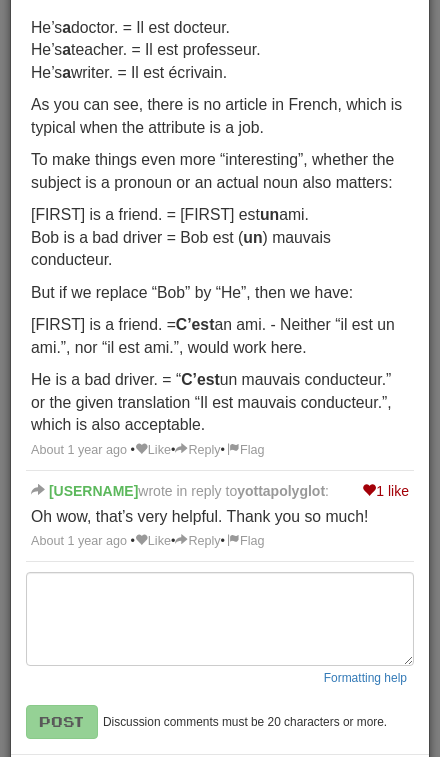 scroll, scrollTop: 554, scrollLeft: 0, axis: vertical 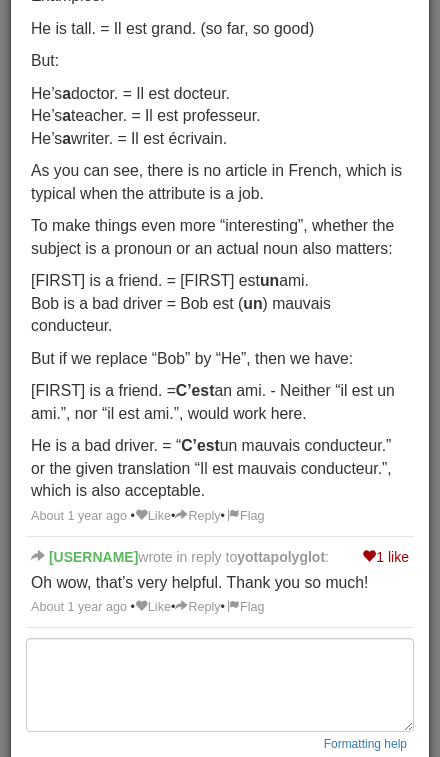 click on "Like" at bounding box center (153, 516) 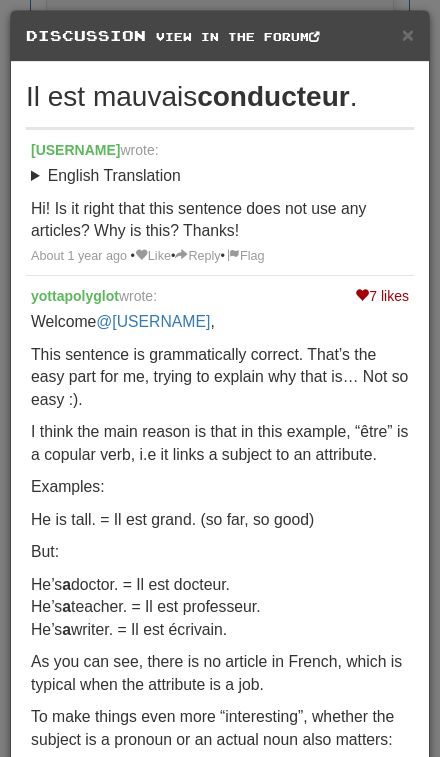 scroll, scrollTop: 0, scrollLeft: 0, axis: both 